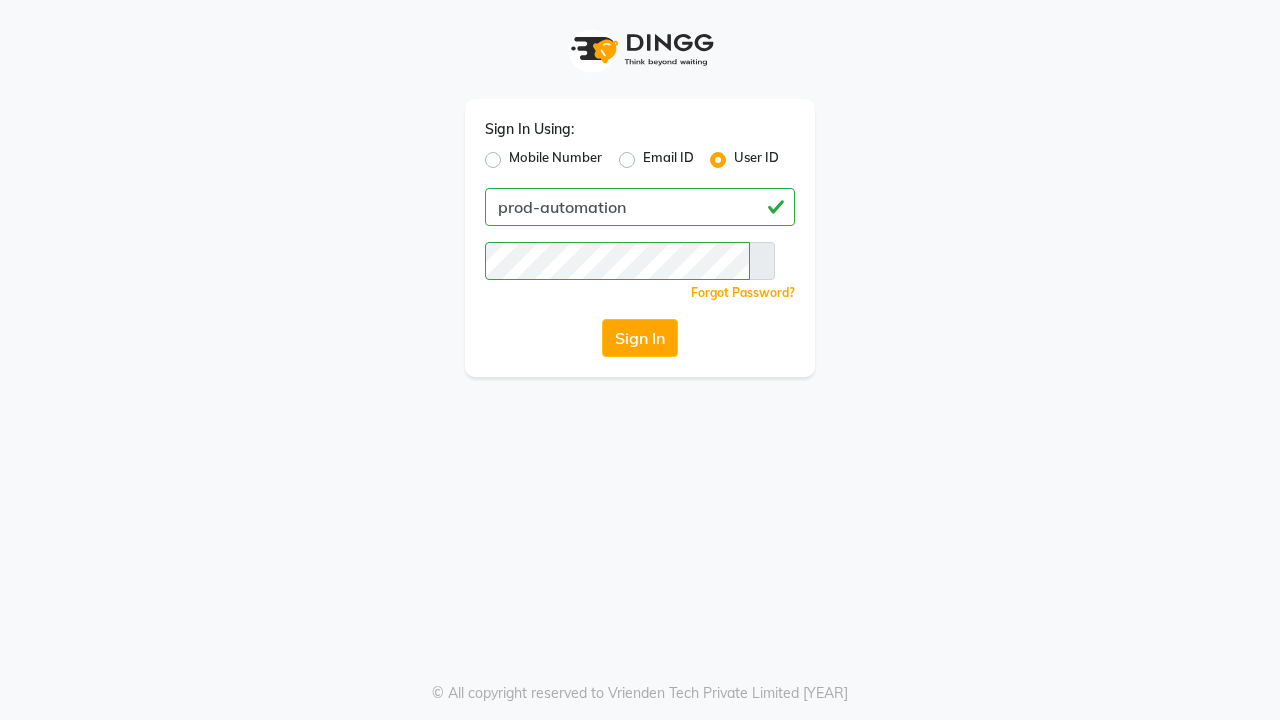scroll, scrollTop: 0, scrollLeft: 0, axis: both 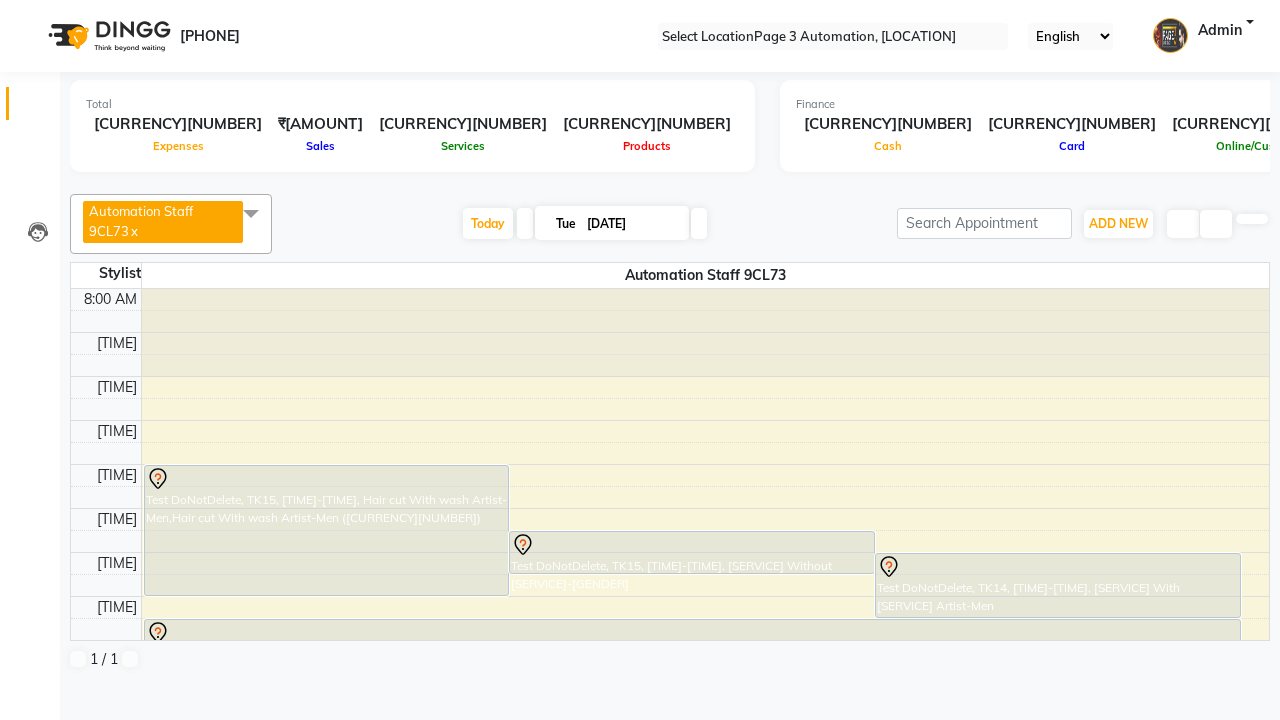 click at bounding box center [31, 8] 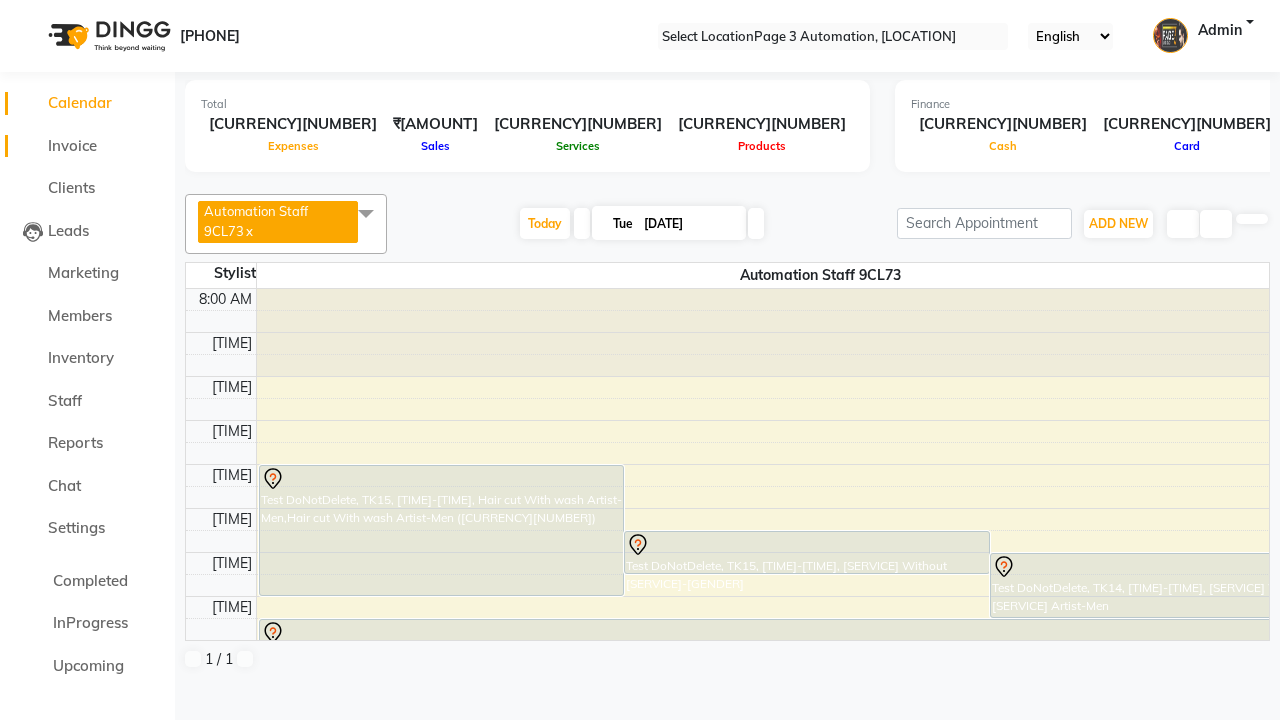 click on "Invoice" at bounding box center (72, 145) 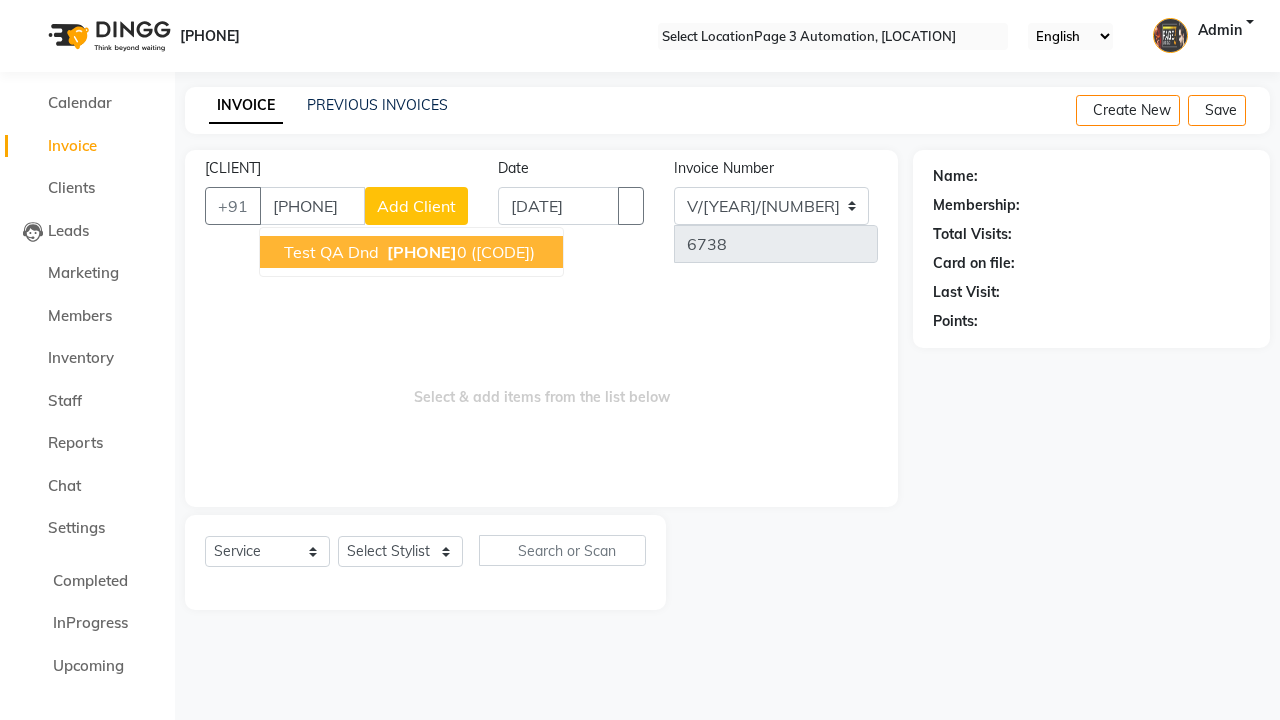 click on "[PHONE]" at bounding box center [422, 252] 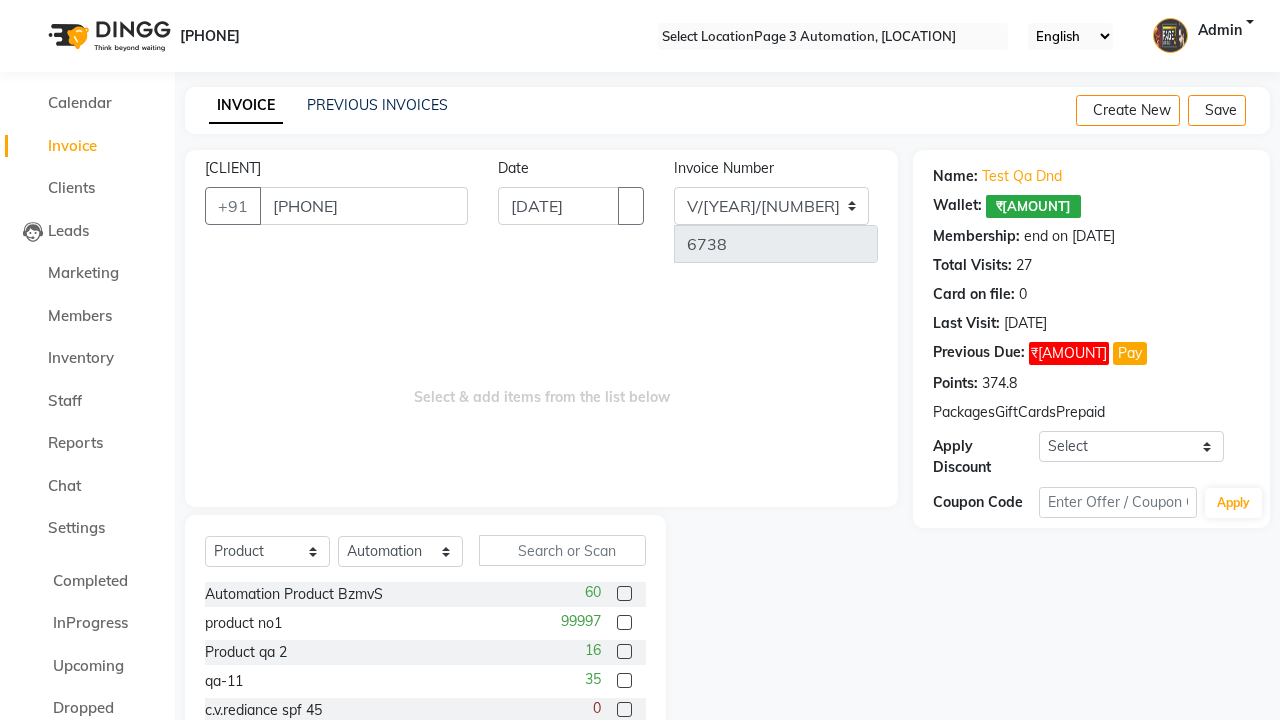 click at bounding box center [624, 622] 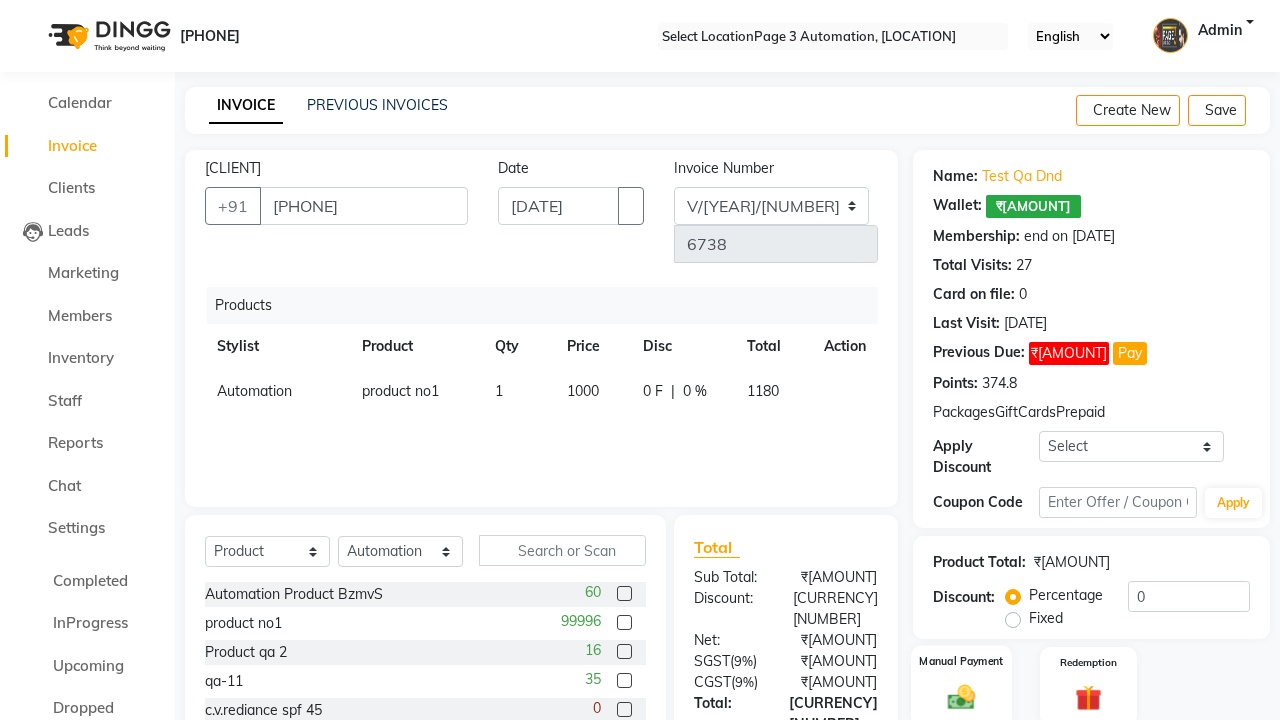 click at bounding box center [962, 696] 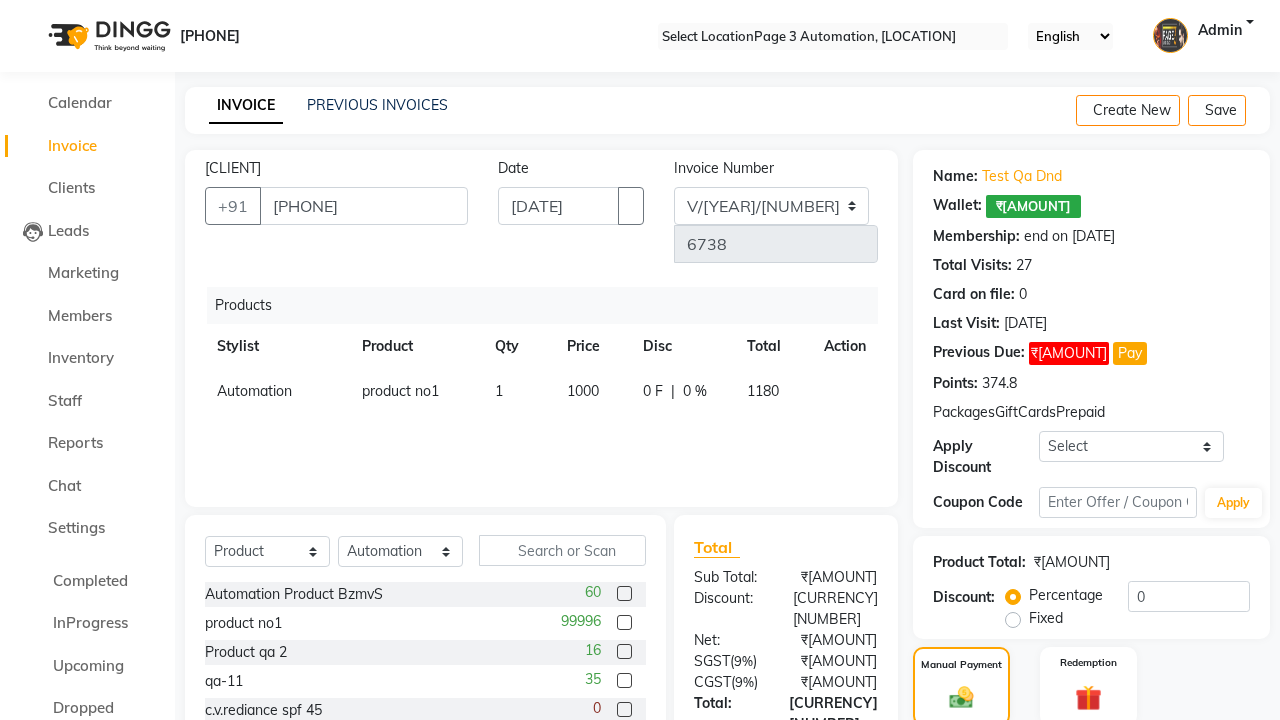 click on "PhonePe" at bounding box center [1086, 753] 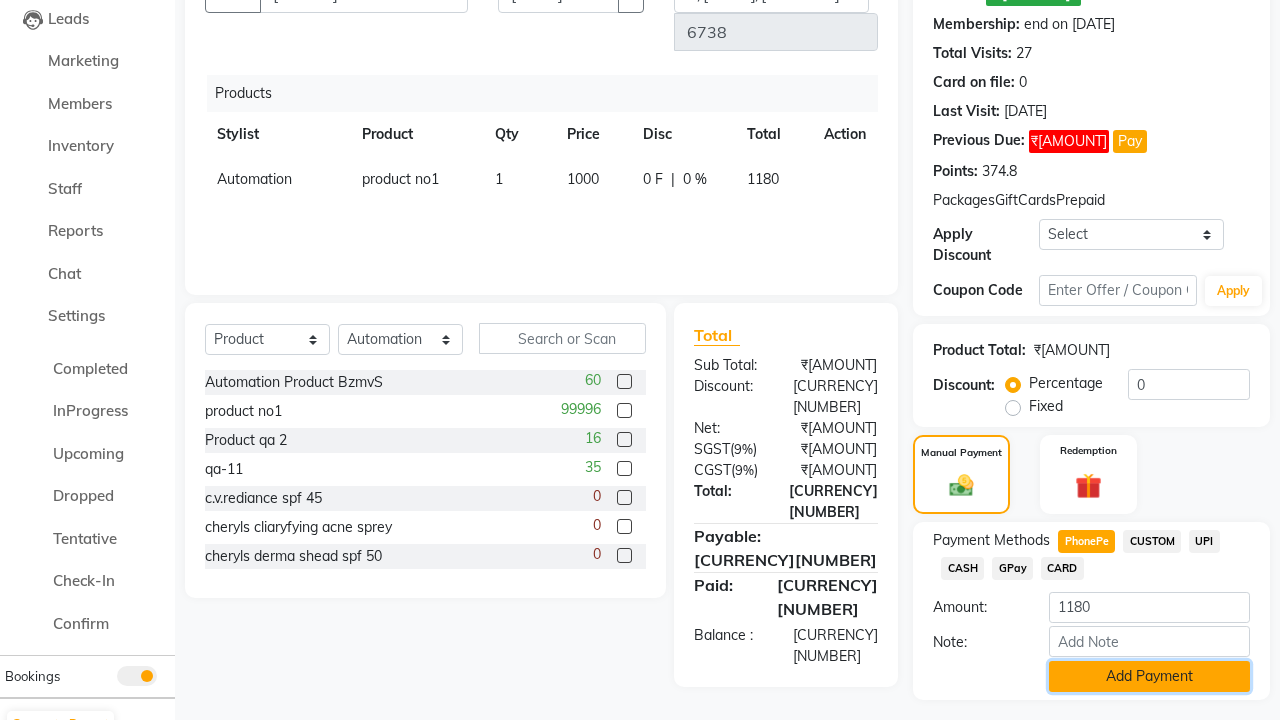 click on "Add Payment" at bounding box center (1149, 676) 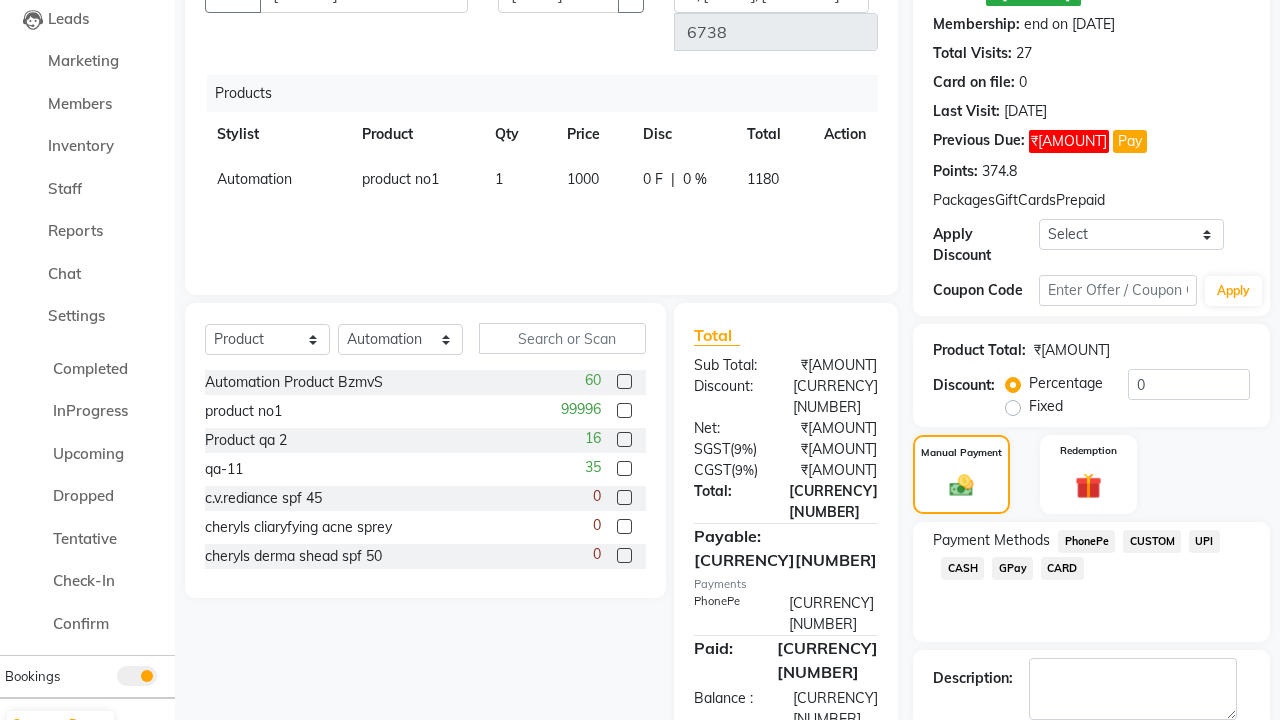 click at bounding box center [1032, 747] 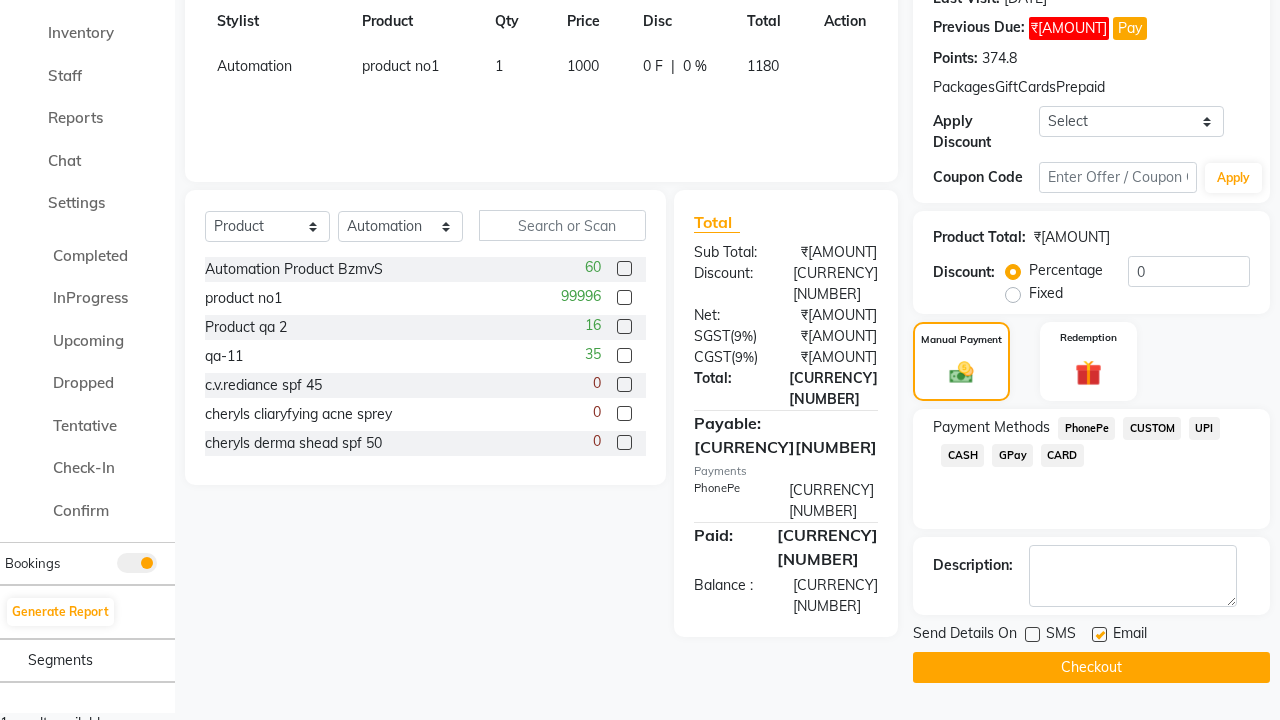 click at bounding box center [1099, 634] 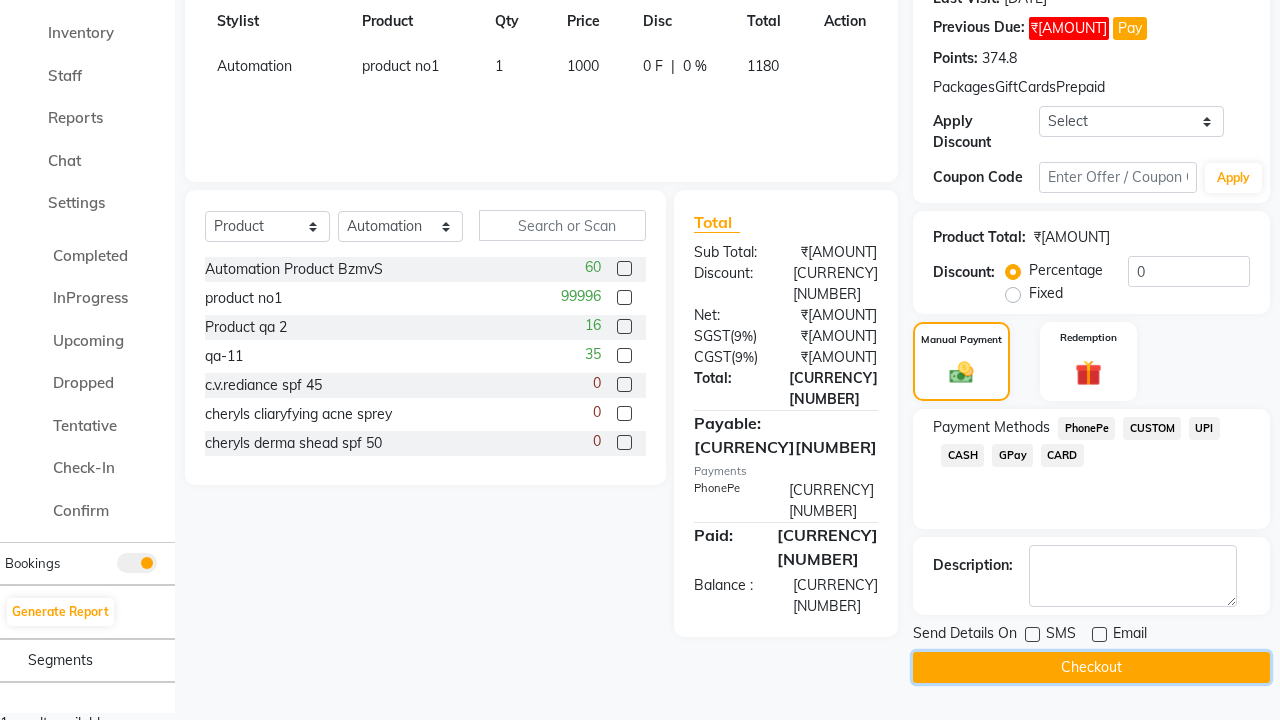 click on "Checkout" at bounding box center (1091, 667) 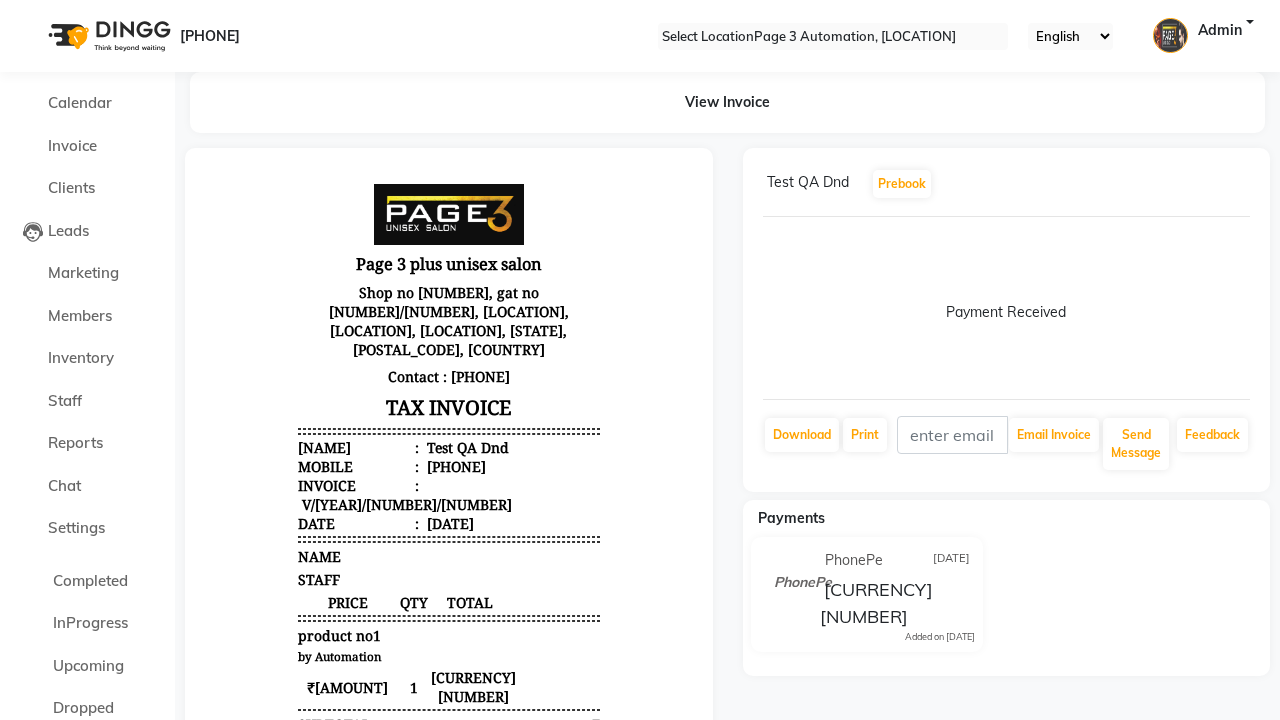 scroll, scrollTop: 0, scrollLeft: 0, axis: both 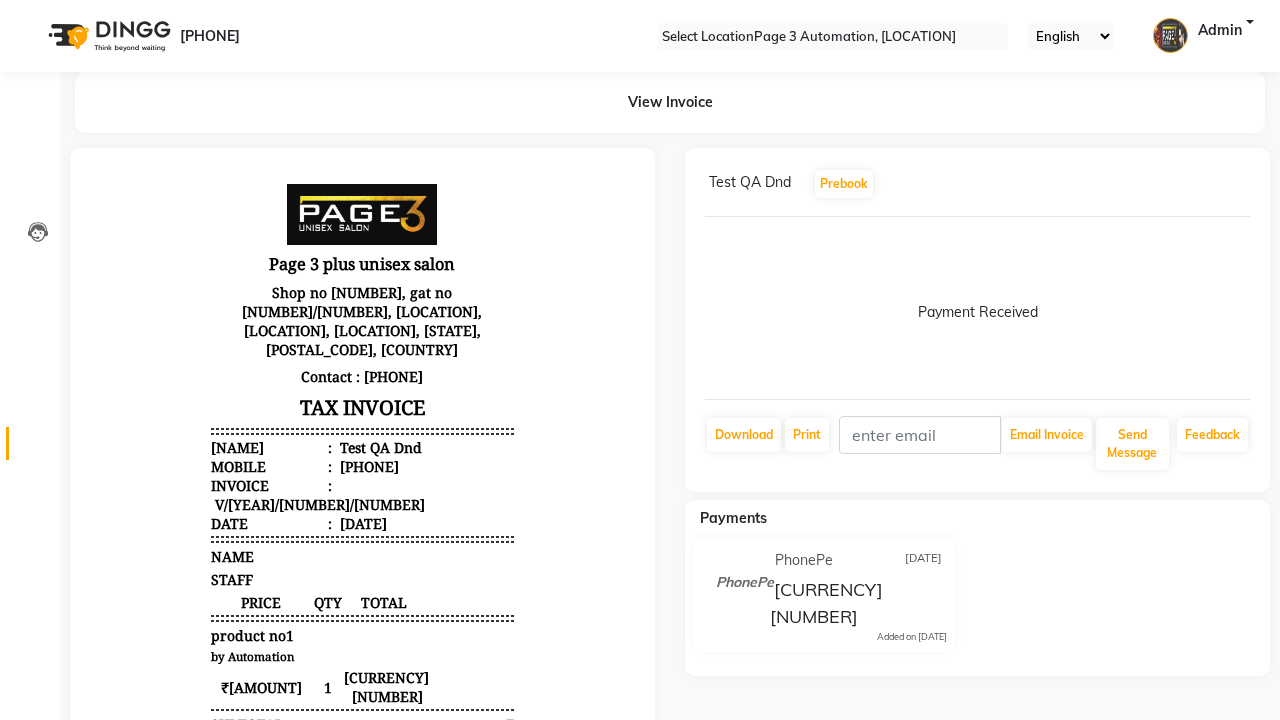 click at bounding box center (38, 448) 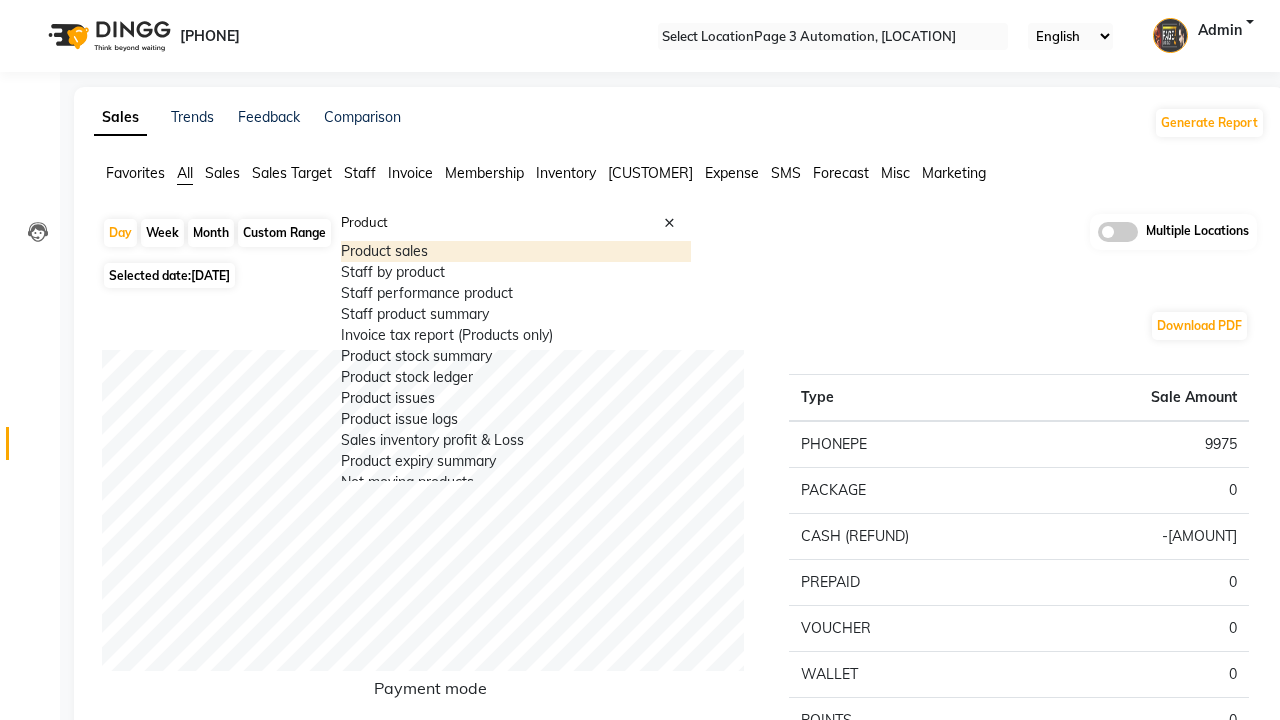 type on "Product" 